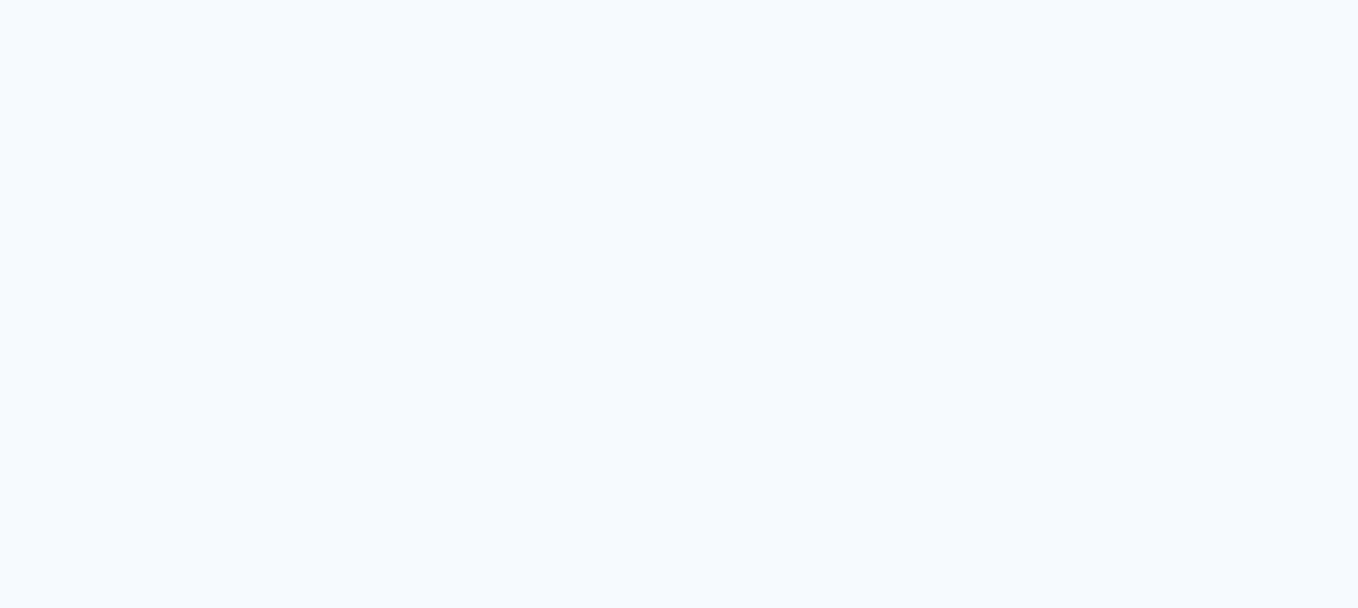 scroll, scrollTop: 0, scrollLeft: 0, axis: both 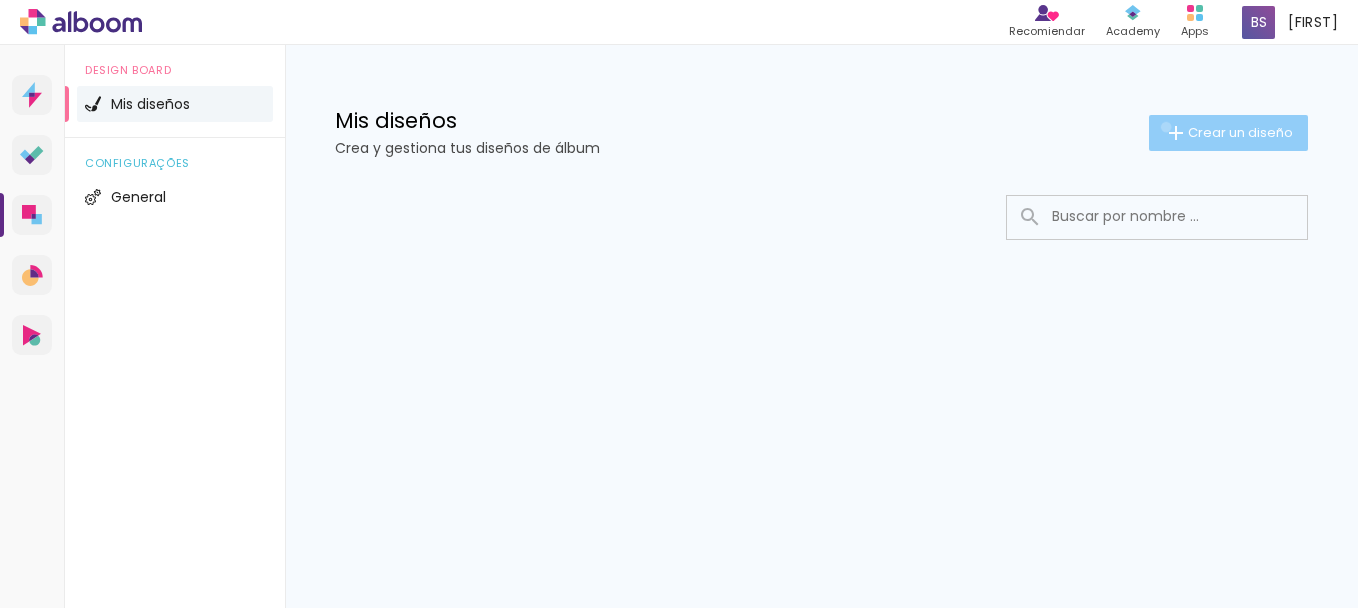 click 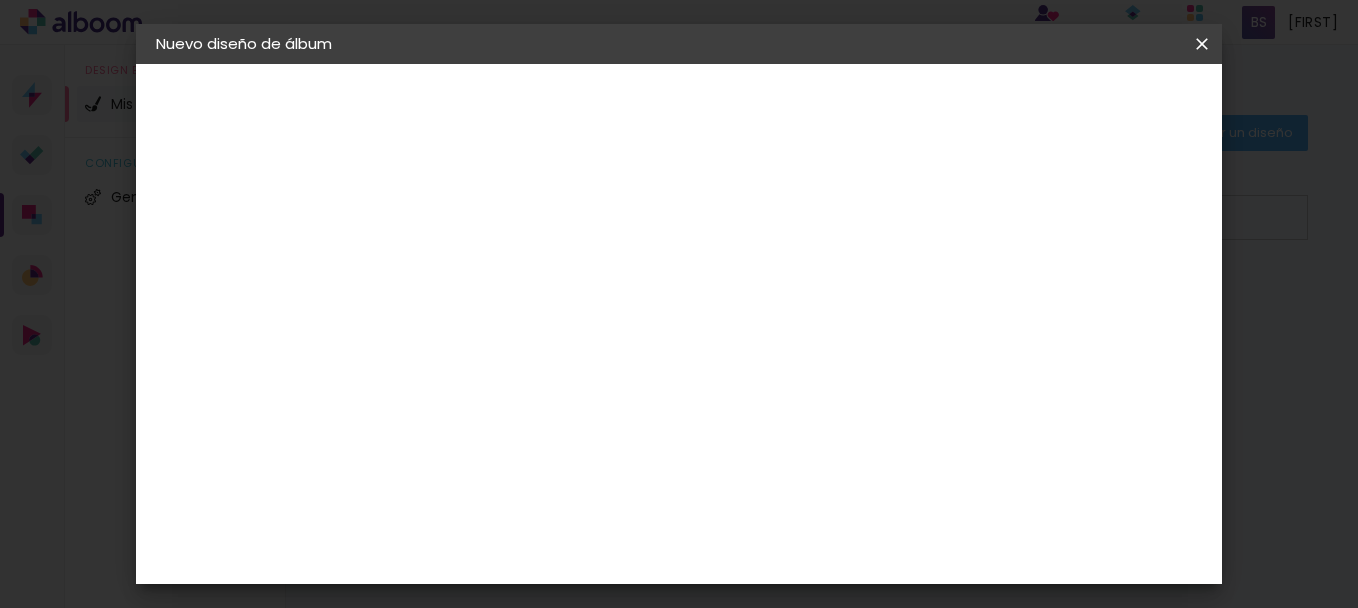 click at bounding box center (483, 268) 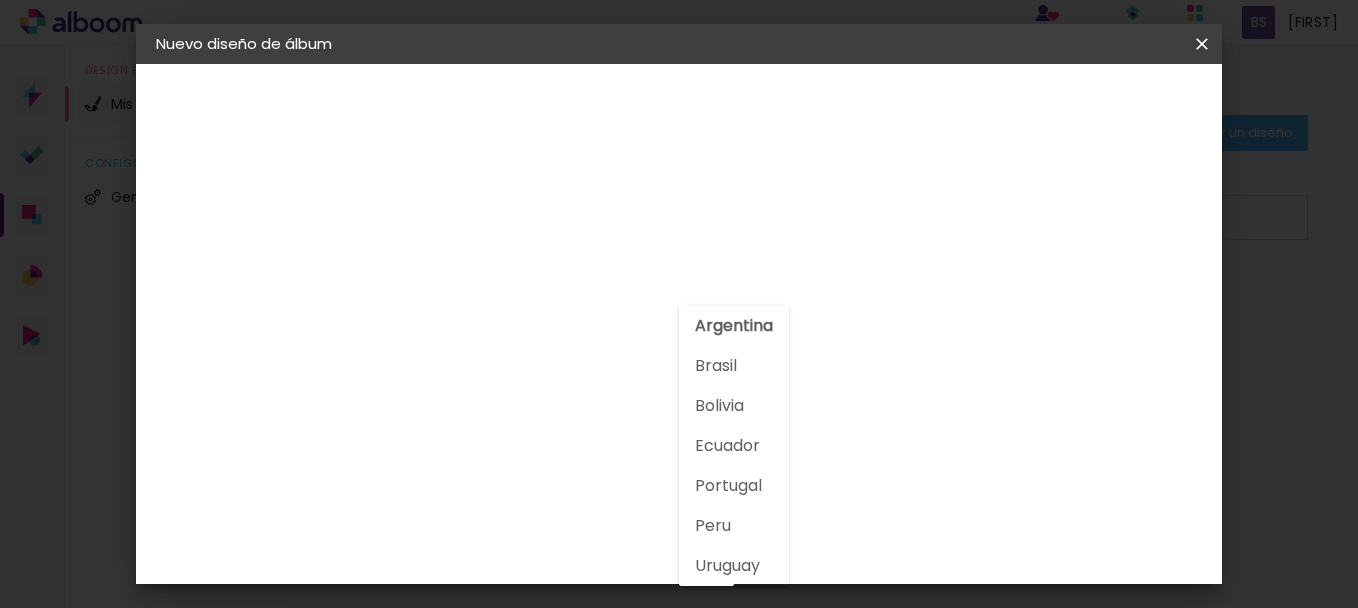 click on "Argentina" at bounding box center [495, 319] 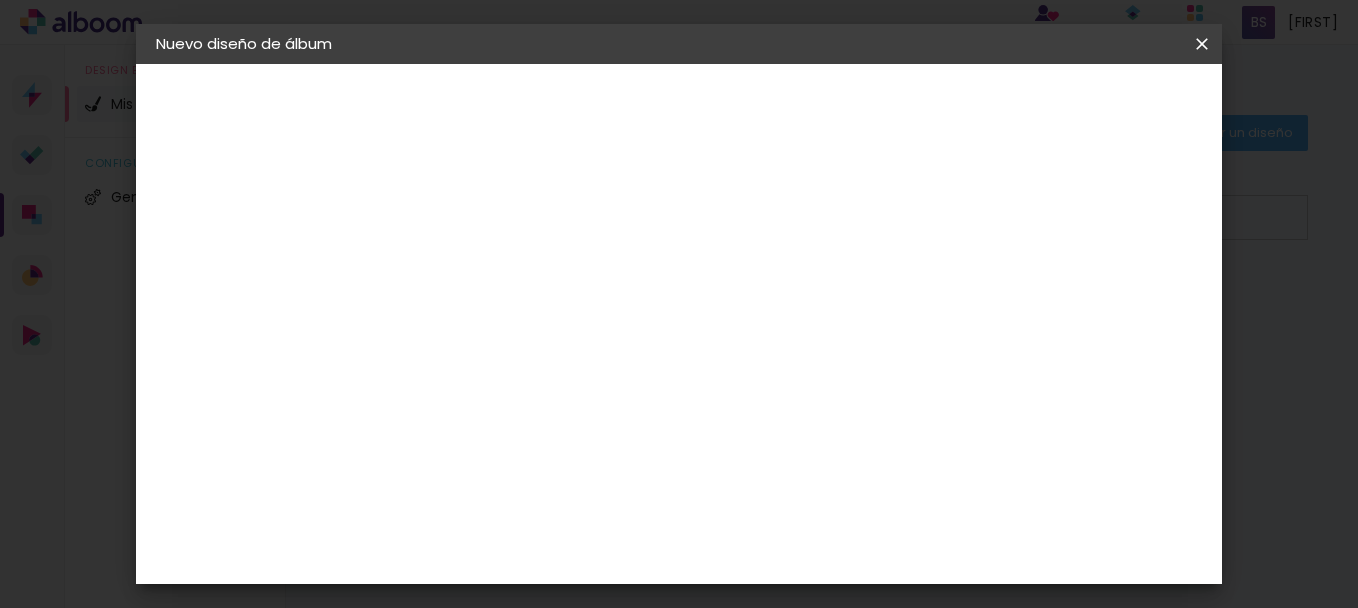 click at bounding box center [503, 320] 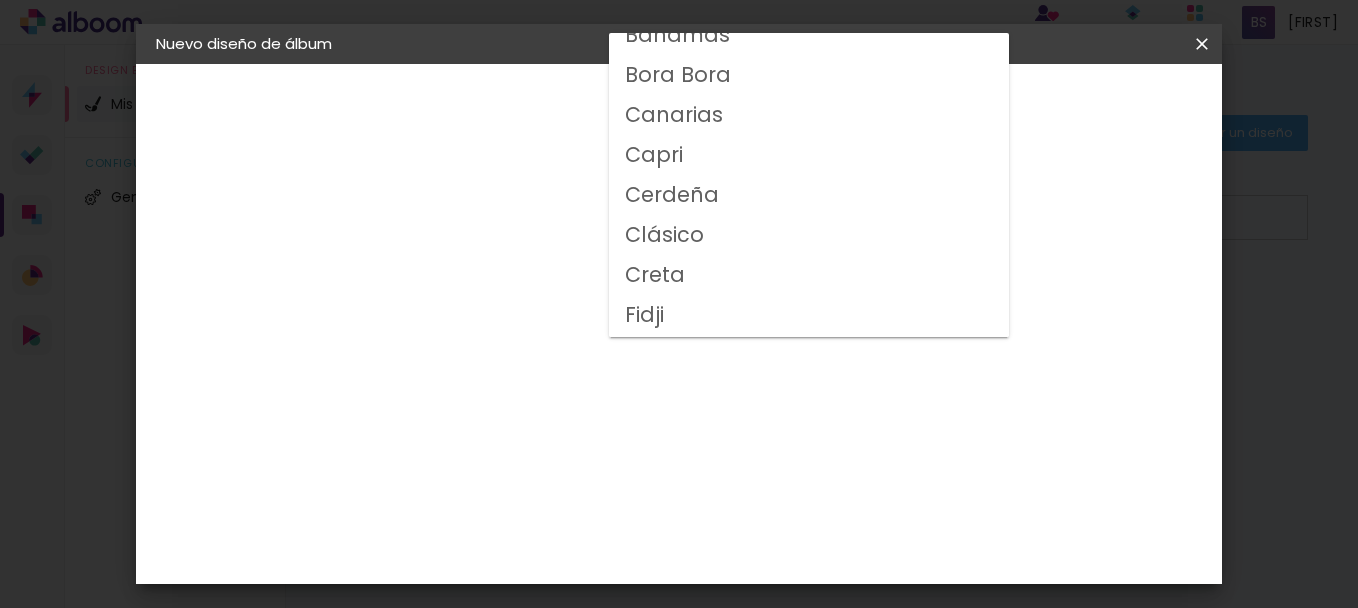 scroll, scrollTop: 0, scrollLeft: 0, axis: both 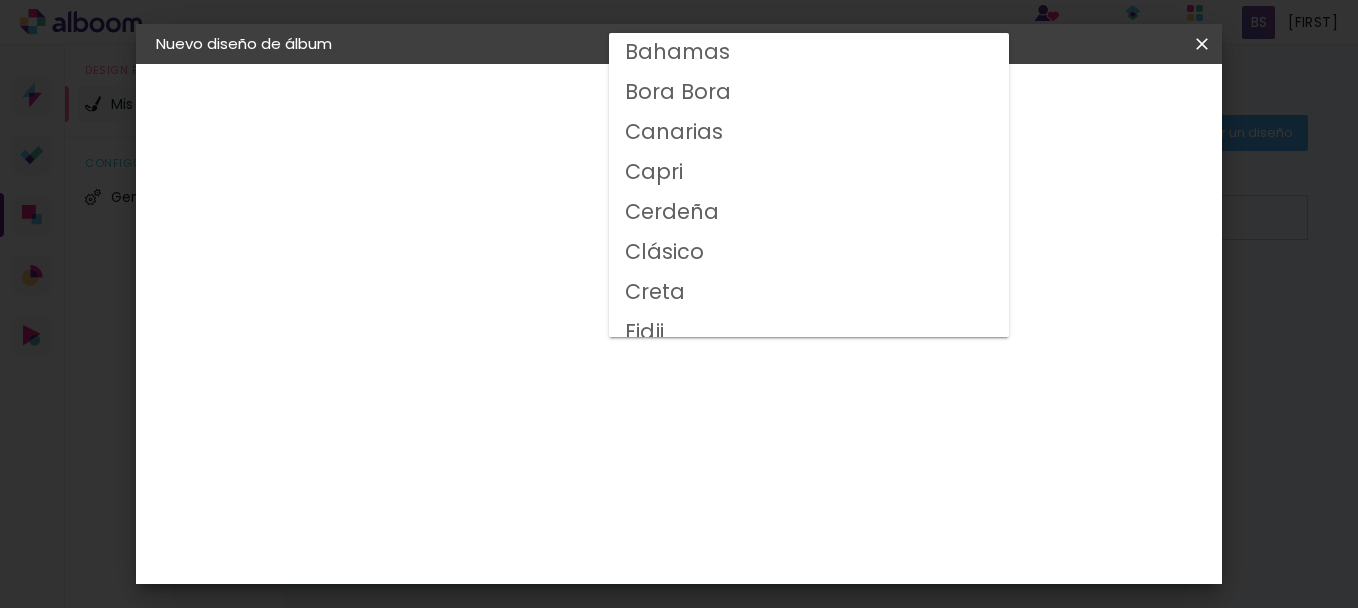 drag, startPoint x: 661, startPoint y: 252, endPoint x: 640, endPoint y: 255, distance: 21.213203 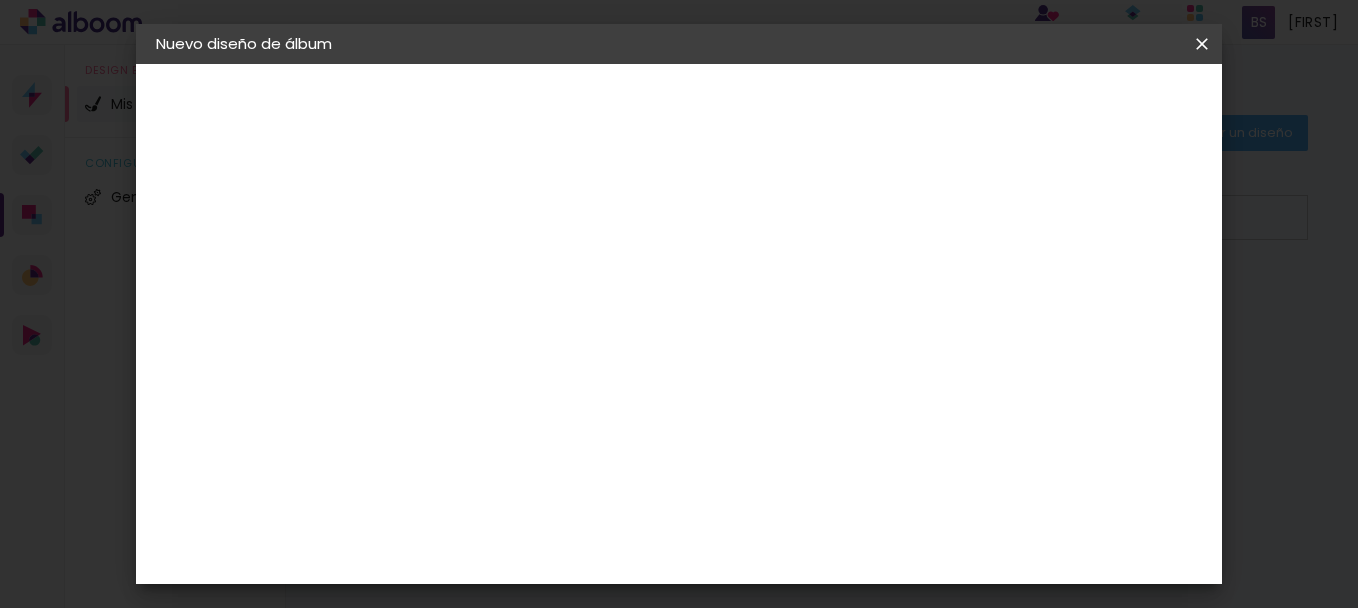 scroll, scrollTop: 218, scrollLeft: 0, axis: vertical 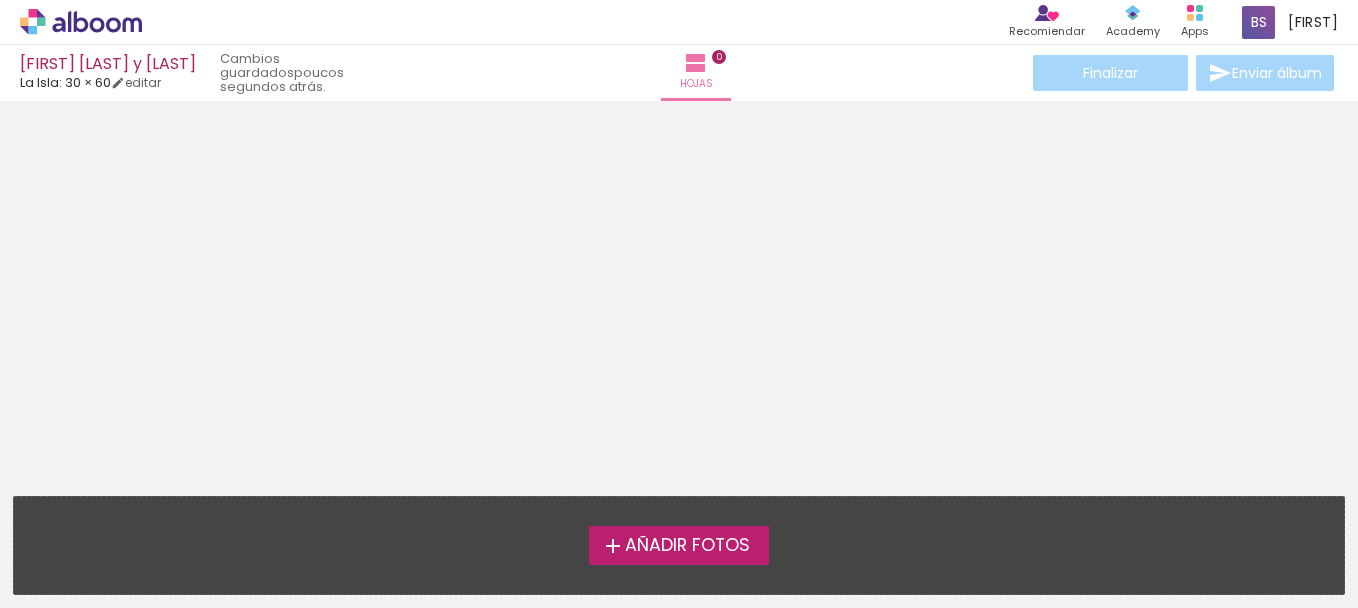 drag, startPoint x: 642, startPoint y: 540, endPoint x: 597, endPoint y: 532, distance: 45.705578 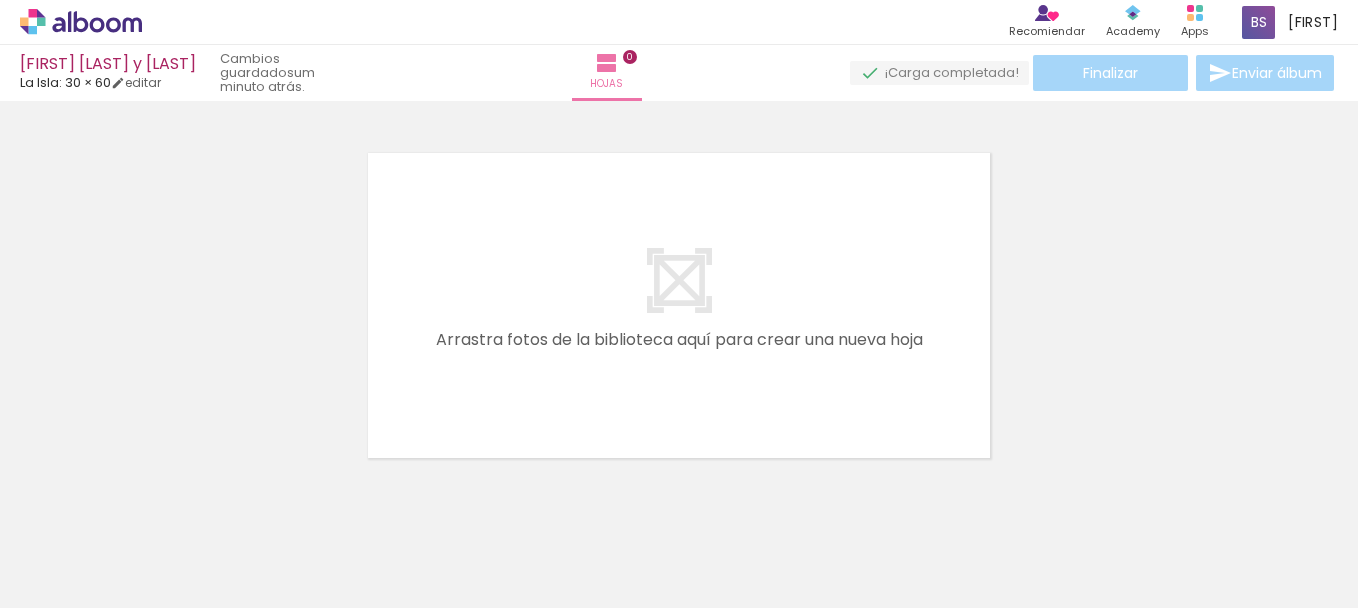 scroll, scrollTop: 26, scrollLeft: 0, axis: vertical 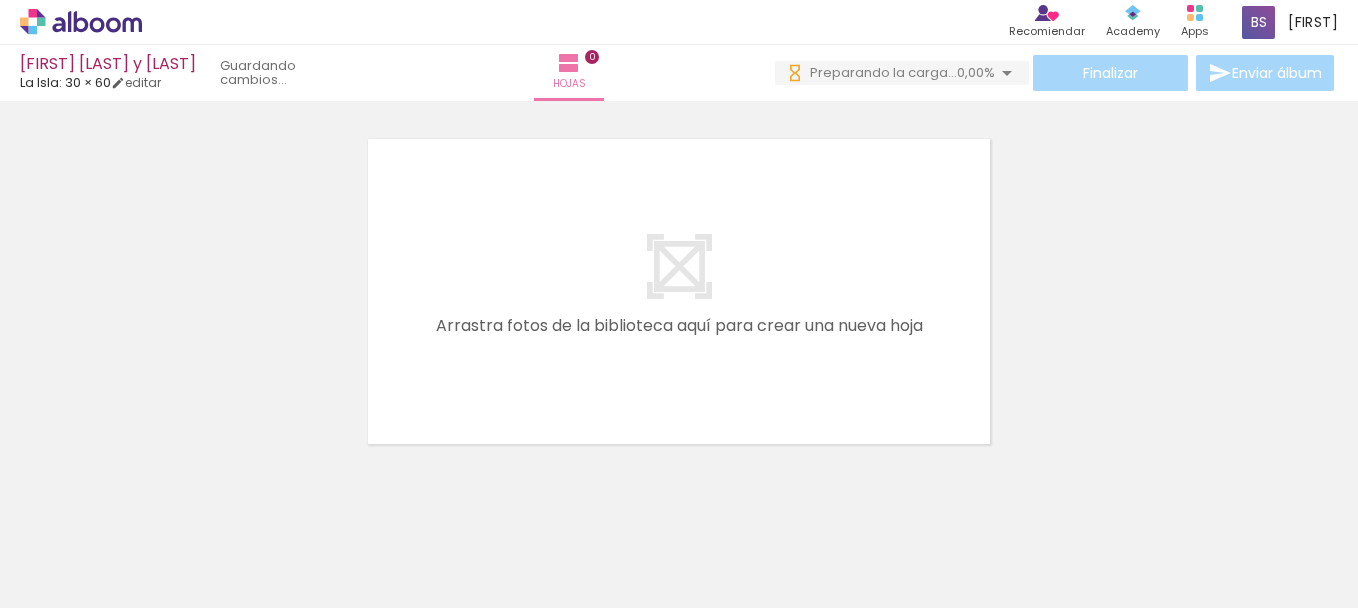 drag, startPoint x: 1015, startPoint y: 282, endPoint x: 461, endPoint y: 295, distance: 554.1525 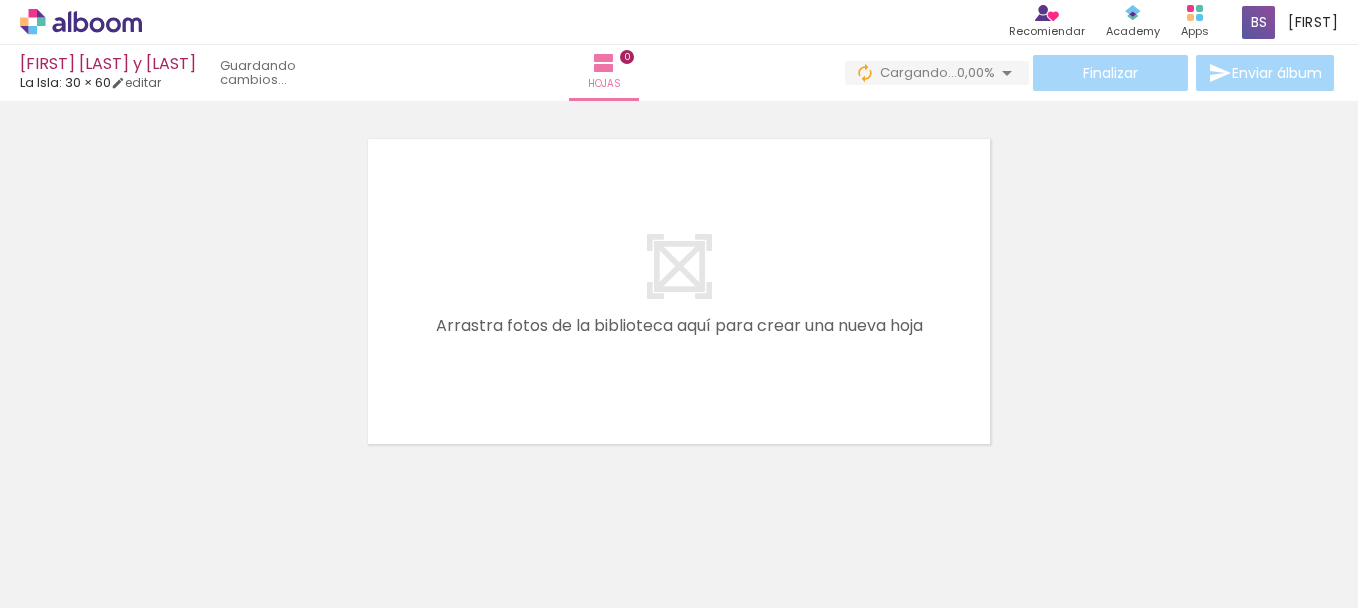 drag, startPoint x: 461, startPoint y: 295, endPoint x: 333, endPoint y: 426, distance: 183.15294 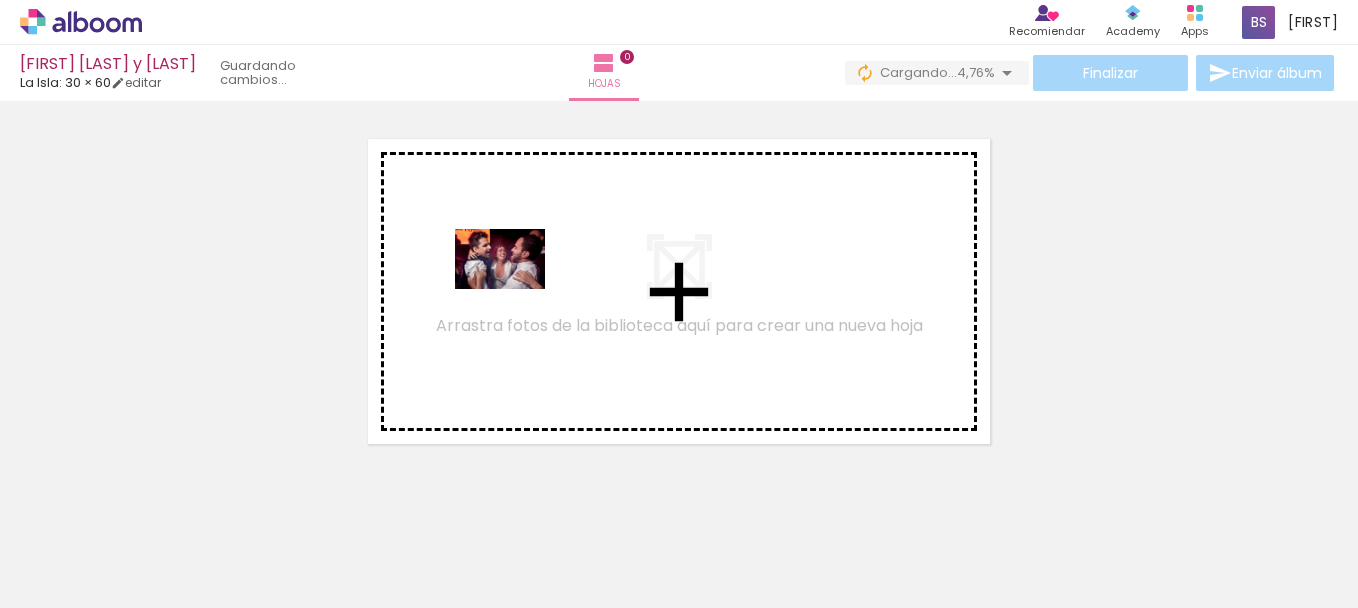 drag, startPoint x: 333, startPoint y: 426, endPoint x: 517, endPoint y: 293, distance: 227.03523 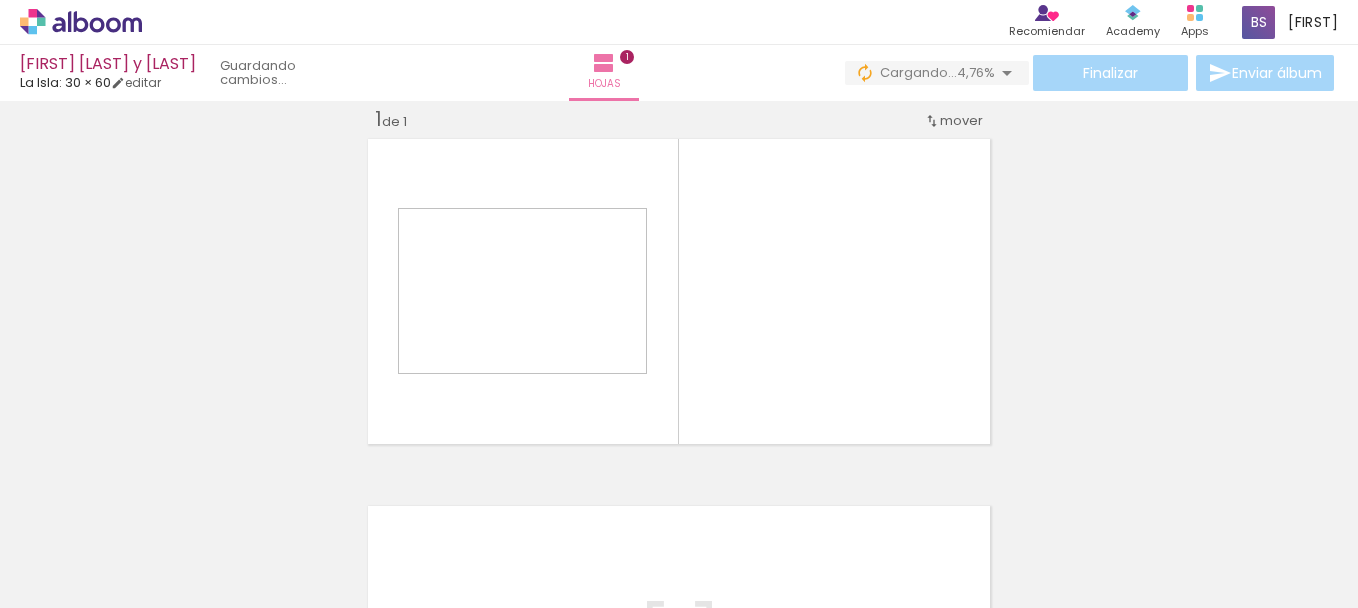scroll, scrollTop: 26, scrollLeft: 0, axis: vertical 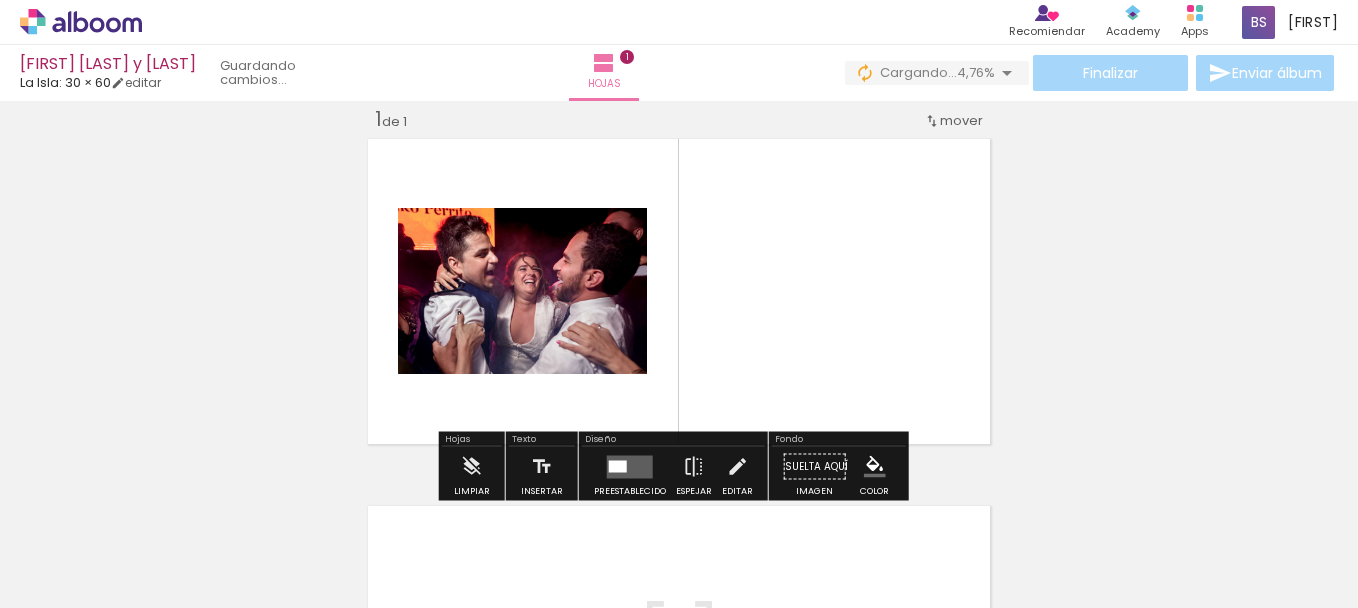 drag, startPoint x: 474, startPoint y: 552, endPoint x: 463, endPoint y: 512, distance: 41.484936 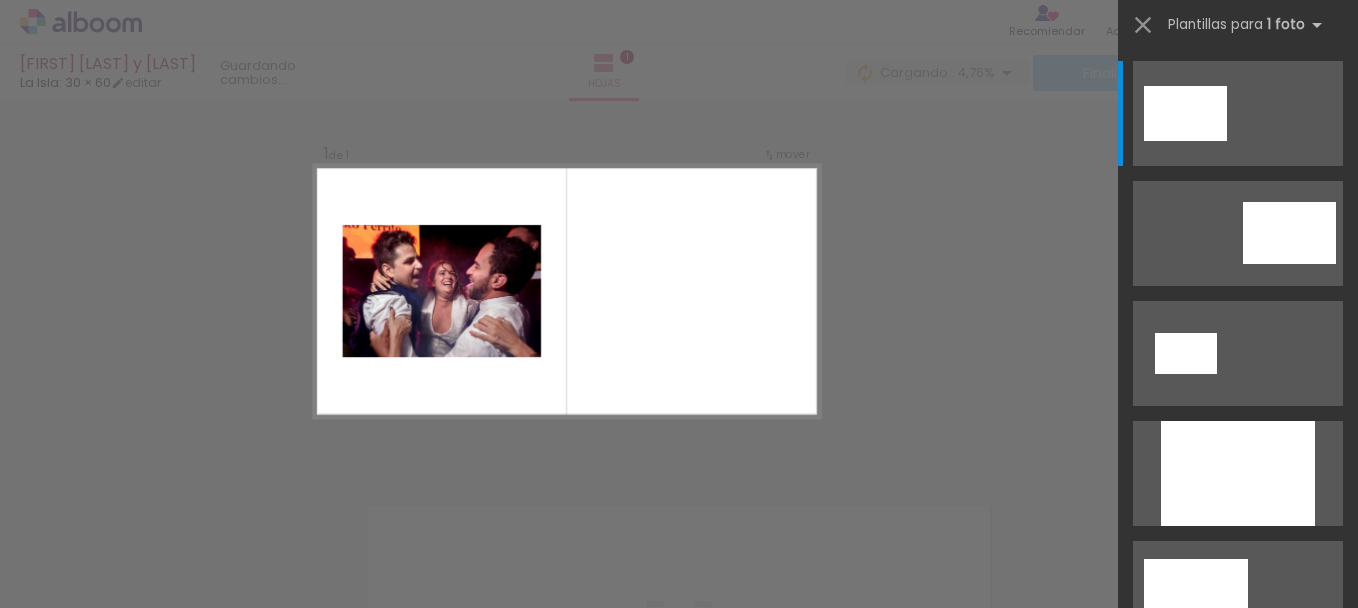 scroll, scrollTop: 25, scrollLeft: 0, axis: vertical 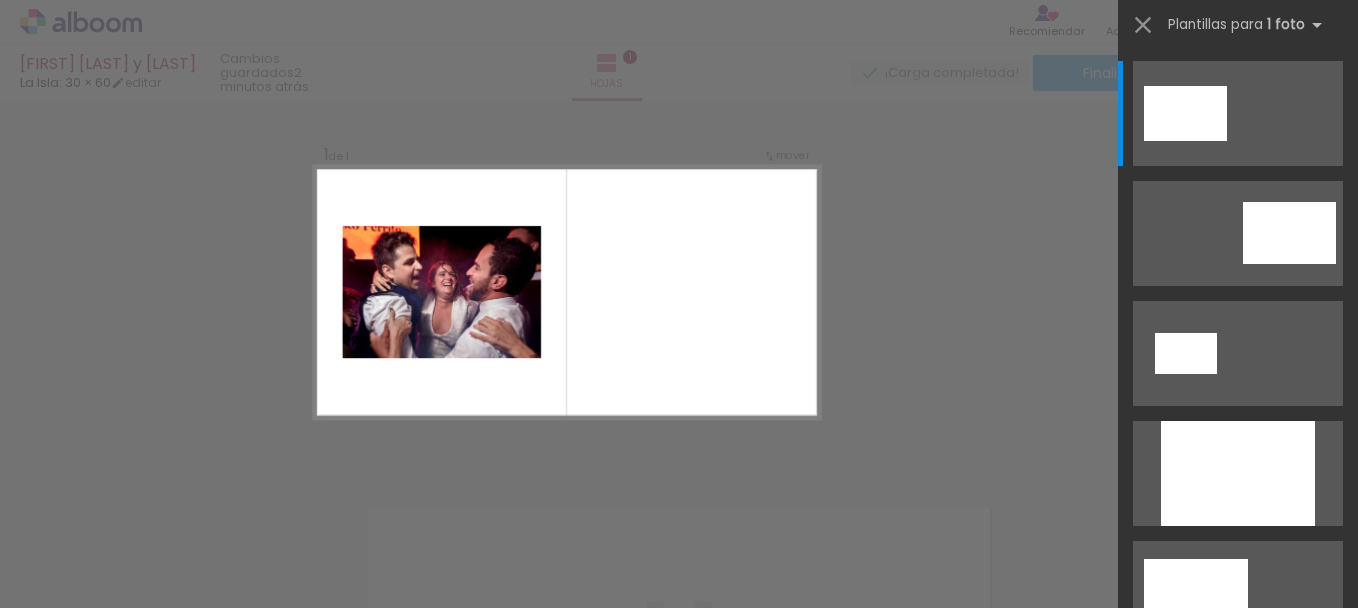 drag, startPoint x: 1264, startPoint y: 27, endPoint x: 1272, endPoint y: 11, distance: 17.888544 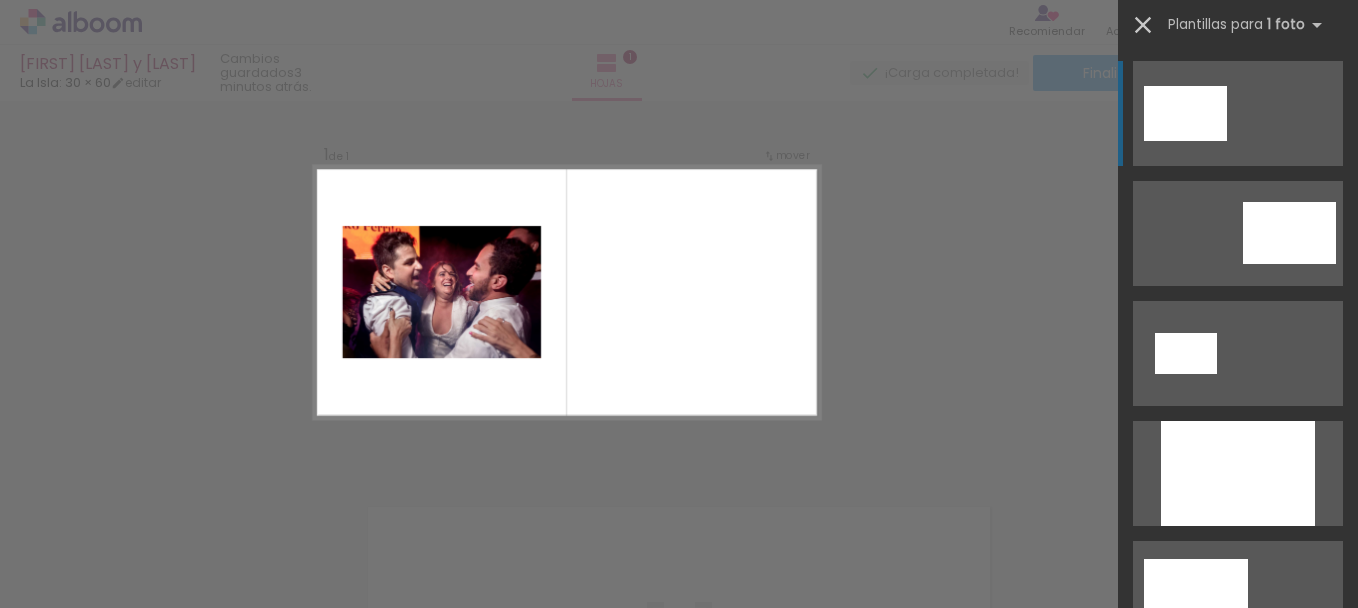 click at bounding box center [1143, 25] 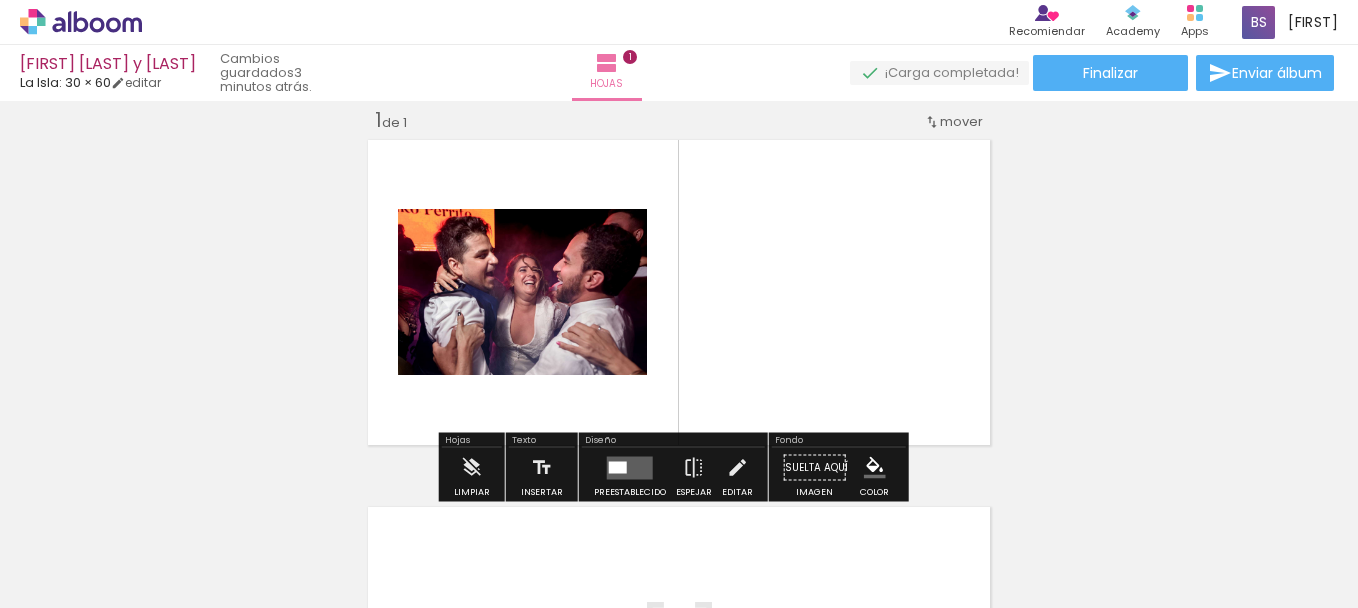 drag, startPoint x: 474, startPoint y: 541, endPoint x: 517, endPoint y: 396, distance: 151.24153 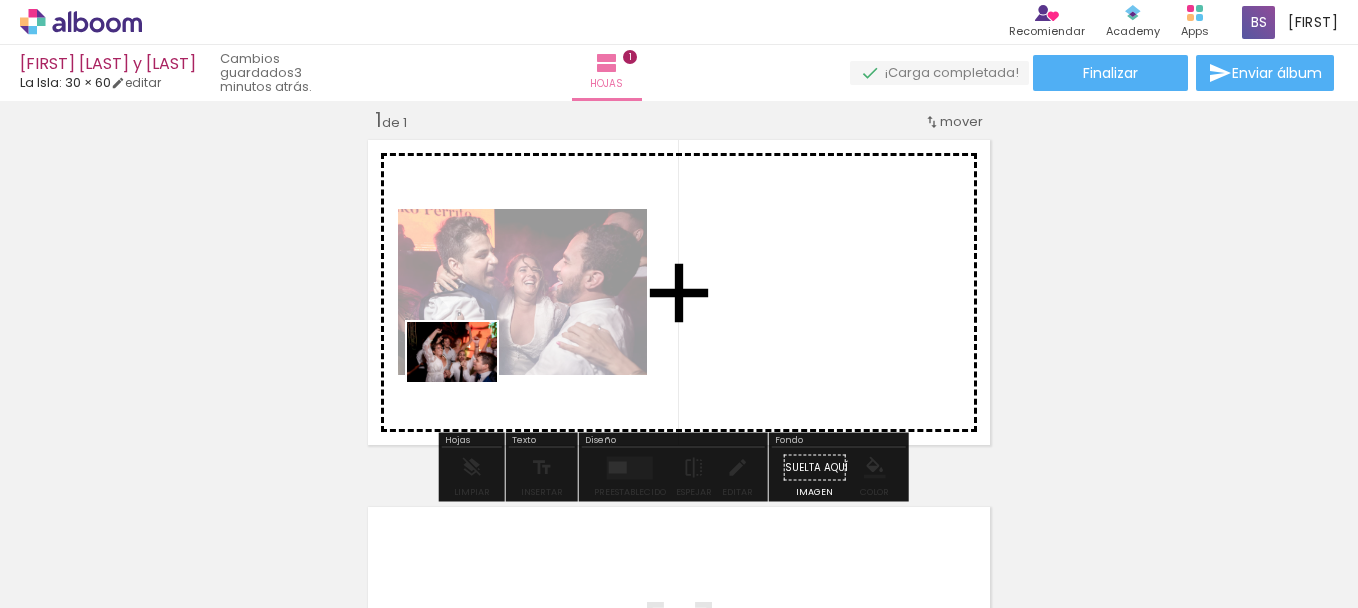 drag, startPoint x: 519, startPoint y: 394, endPoint x: 467, endPoint y: 382, distance: 53.366657 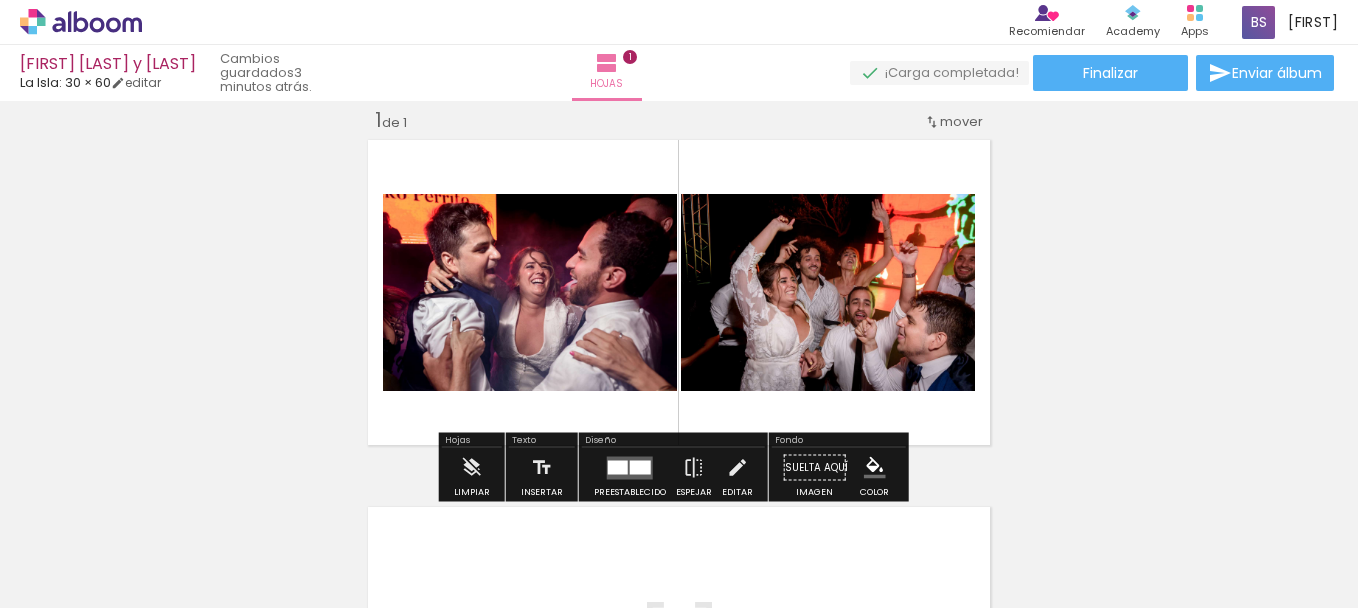 drag, startPoint x: 534, startPoint y: 533, endPoint x: 513, endPoint y: 419, distance: 115.918076 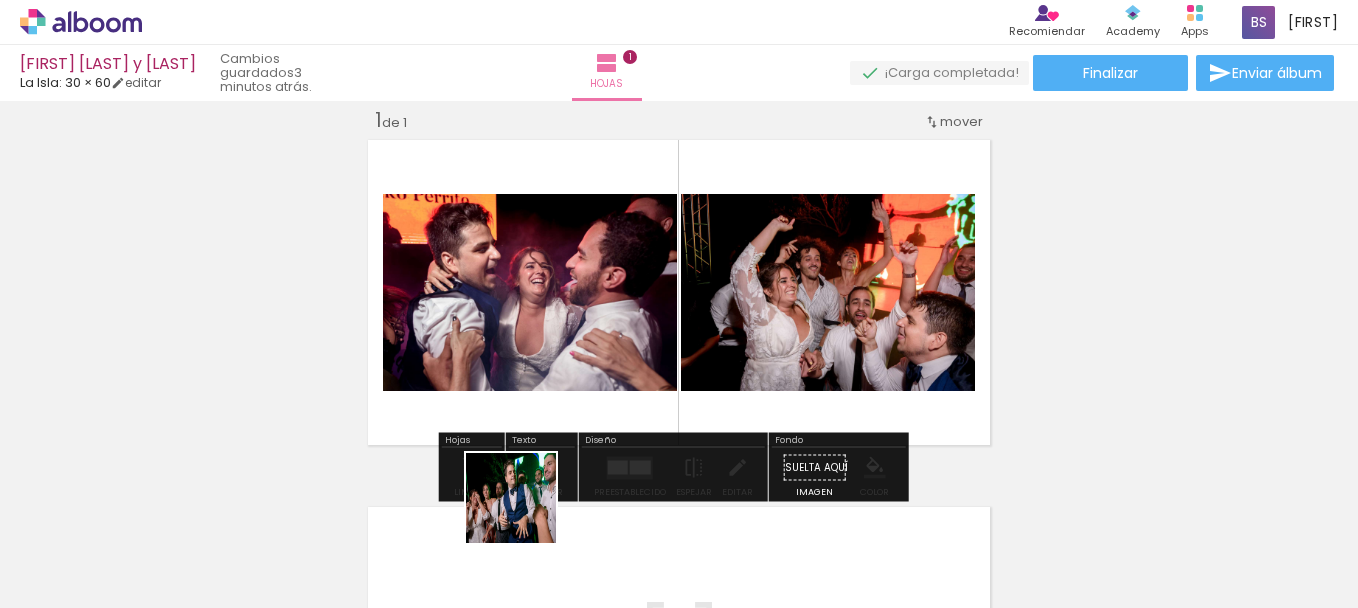 drag, startPoint x: 519, startPoint y: 414, endPoint x: 539, endPoint y: 447, distance: 38.587563 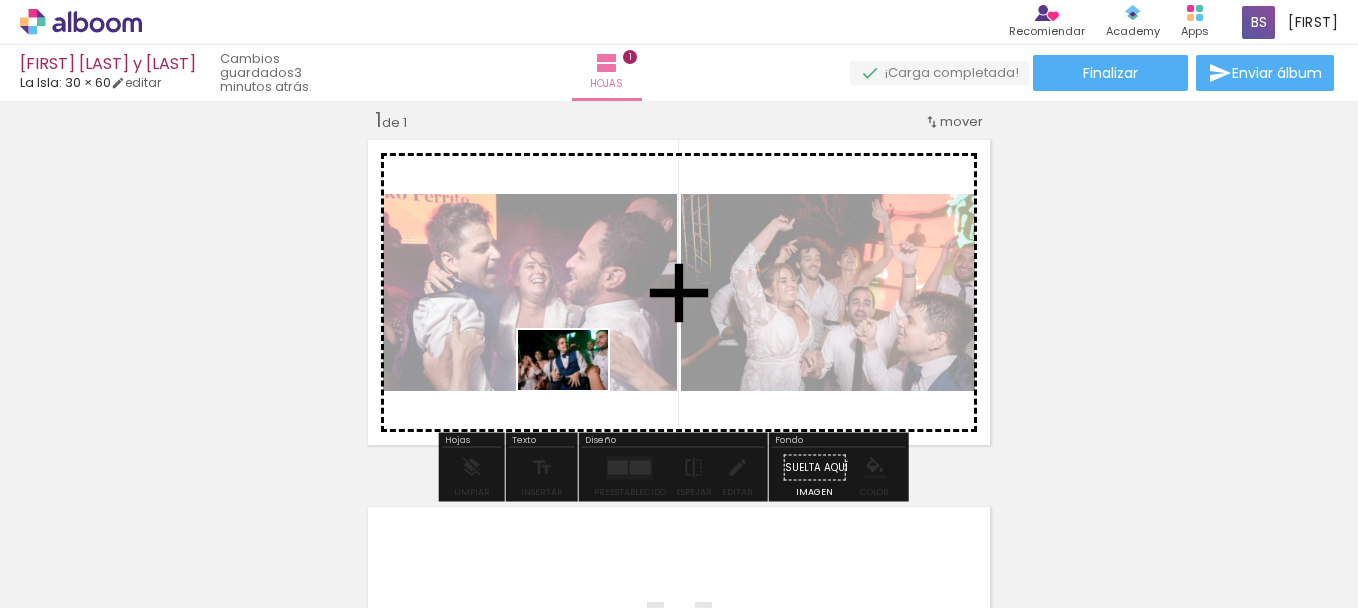 drag, startPoint x: 570, startPoint y: 531, endPoint x: 578, endPoint y: 390, distance: 141.22676 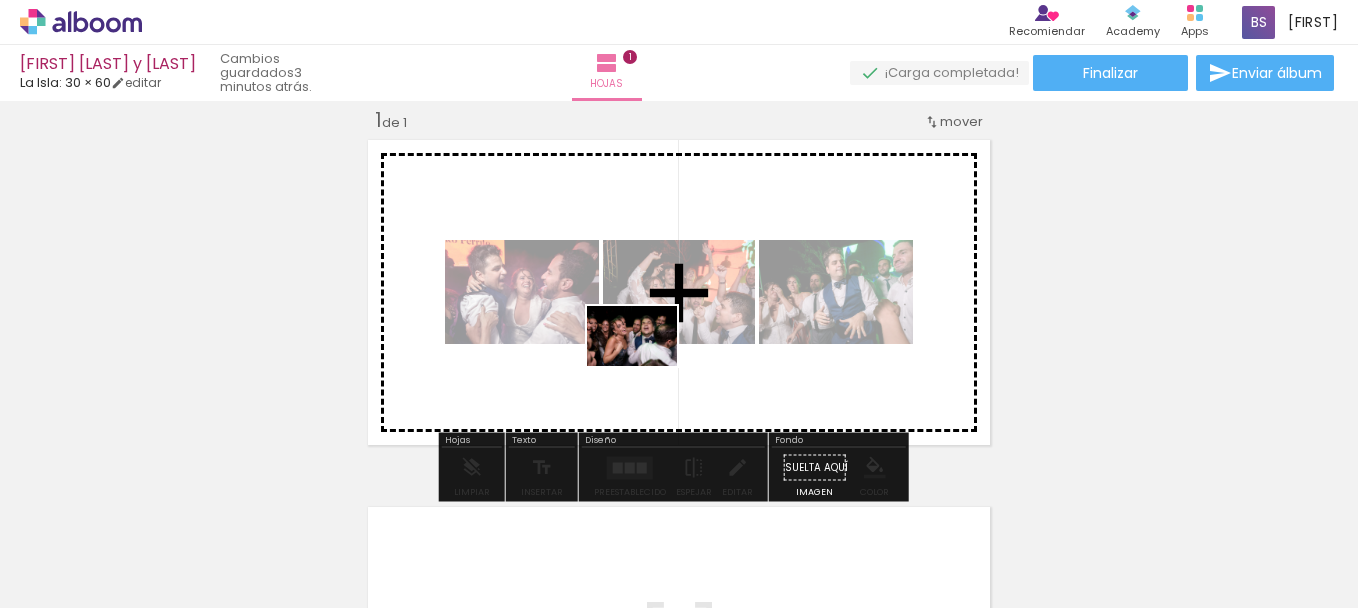 drag, startPoint x: 669, startPoint y: 539, endPoint x: 647, endPoint y: 362, distance: 178.36198 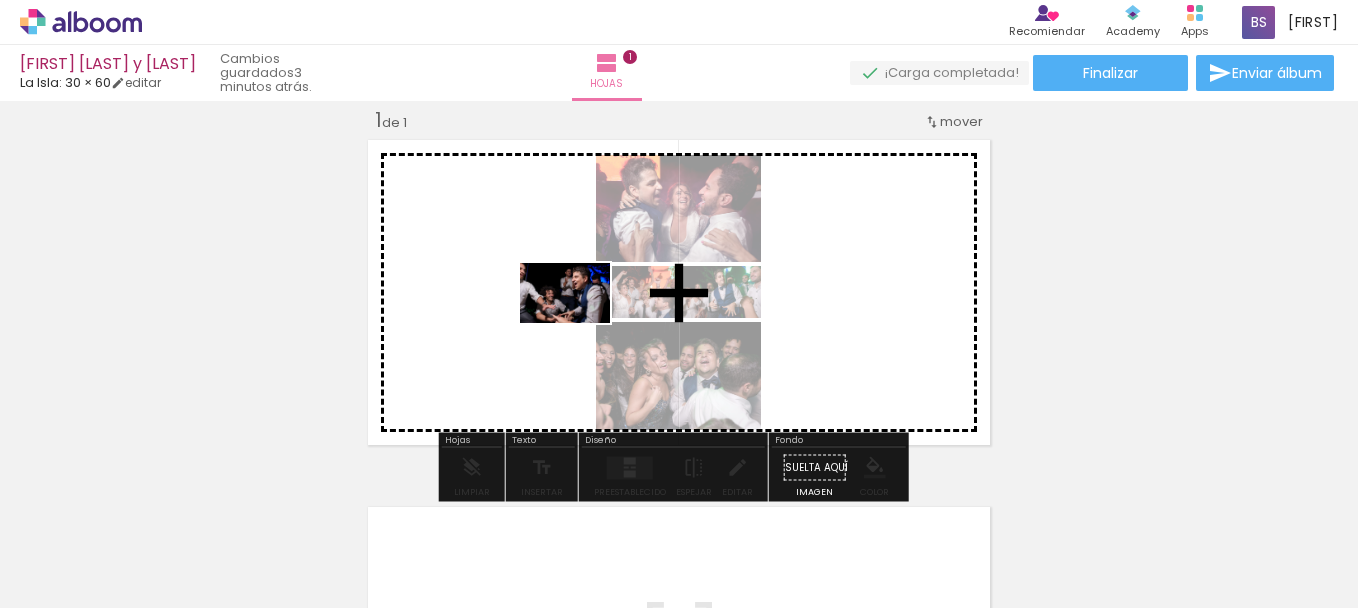 drag, startPoint x: 740, startPoint y: 526, endPoint x: 550, endPoint y: 302, distance: 293.72775 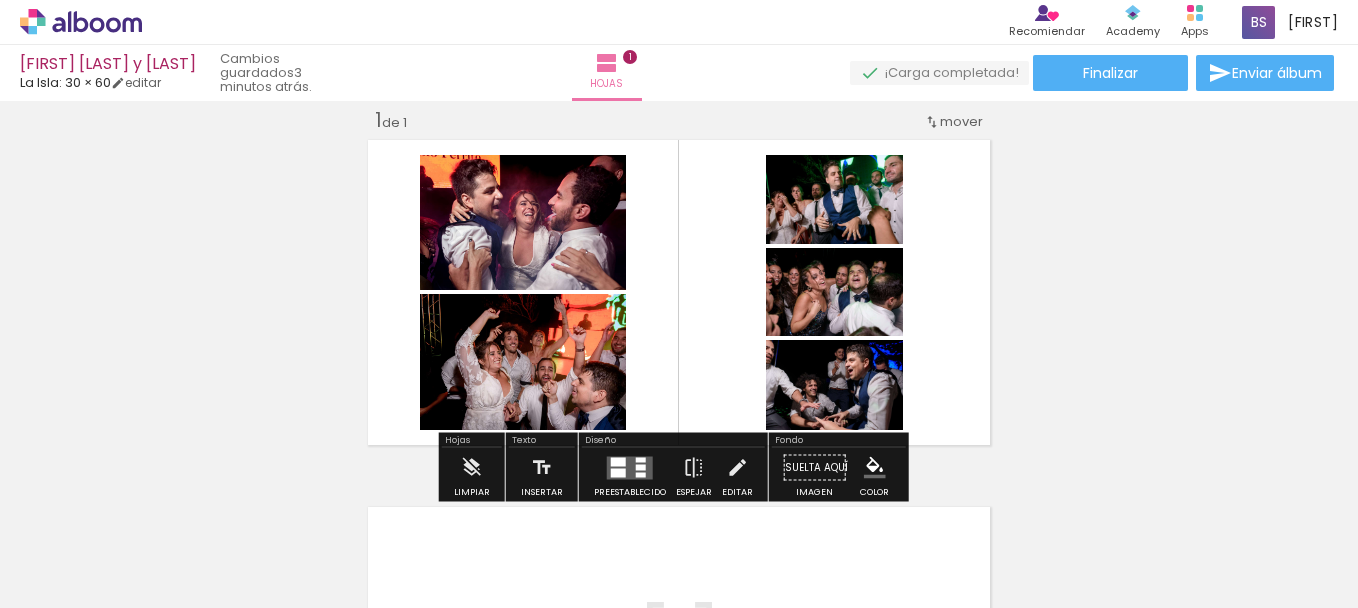 drag, startPoint x: 844, startPoint y: 545, endPoint x: 931, endPoint y: 539, distance: 87.20665 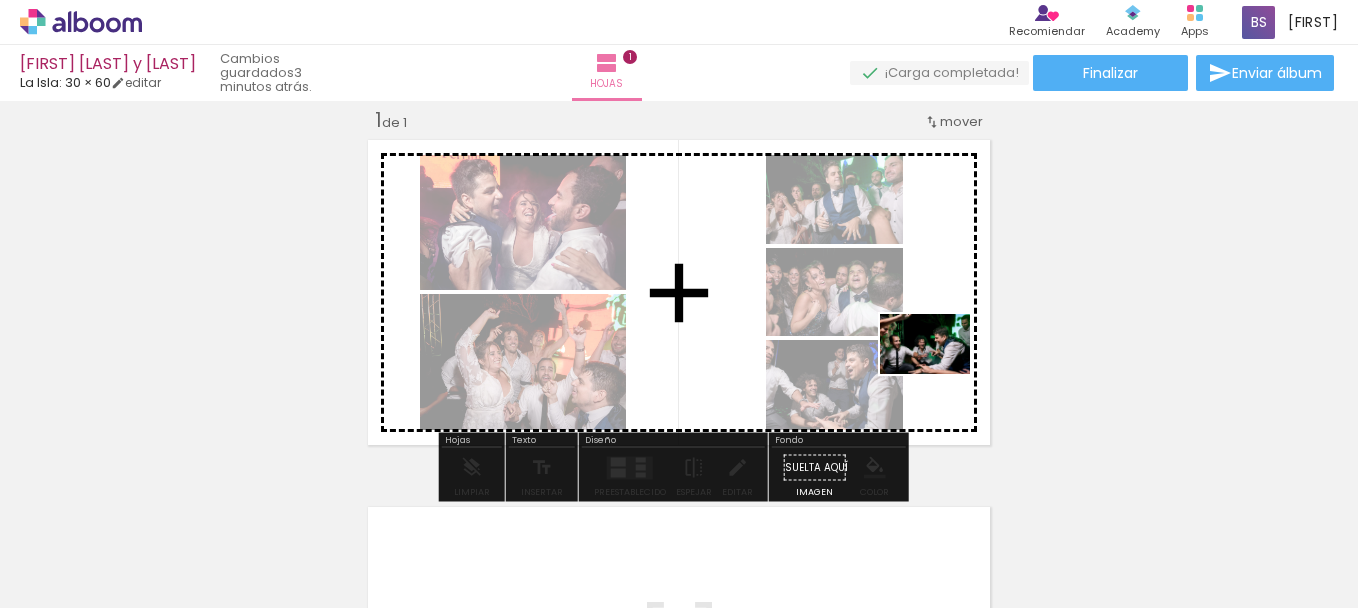 drag, startPoint x: 931, startPoint y: 539, endPoint x: 941, endPoint y: 374, distance: 165.30275 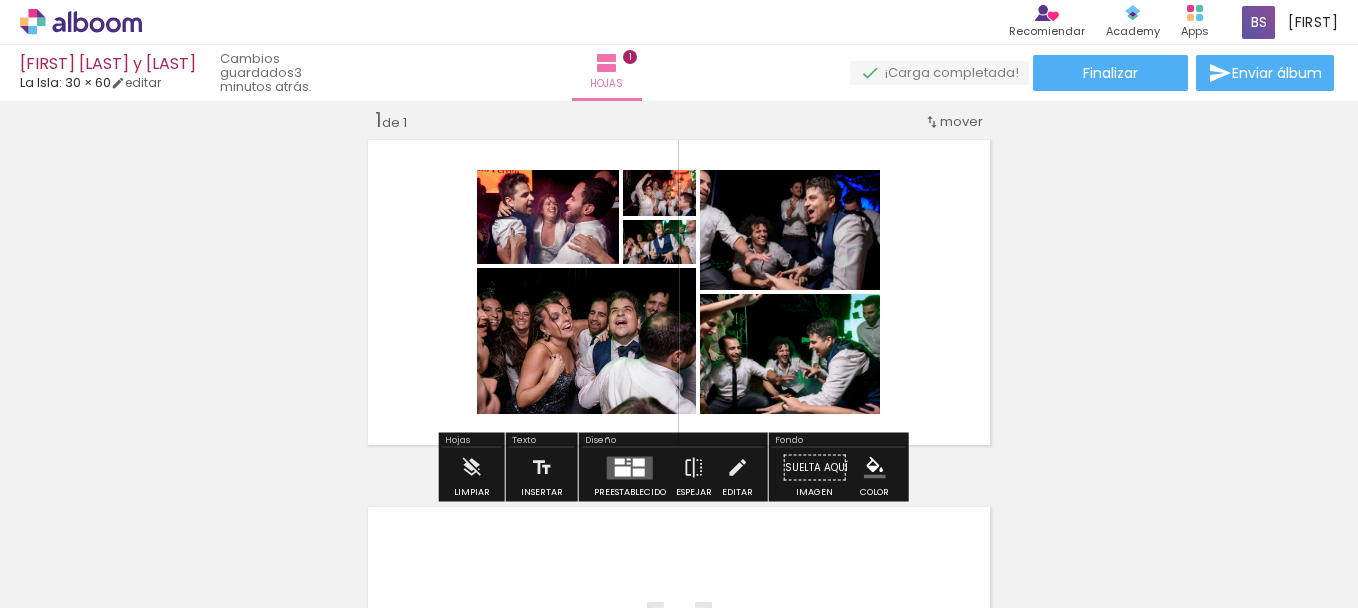 drag, startPoint x: 1014, startPoint y: 550, endPoint x: 936, endPoint y: 387, distance: 180.70142 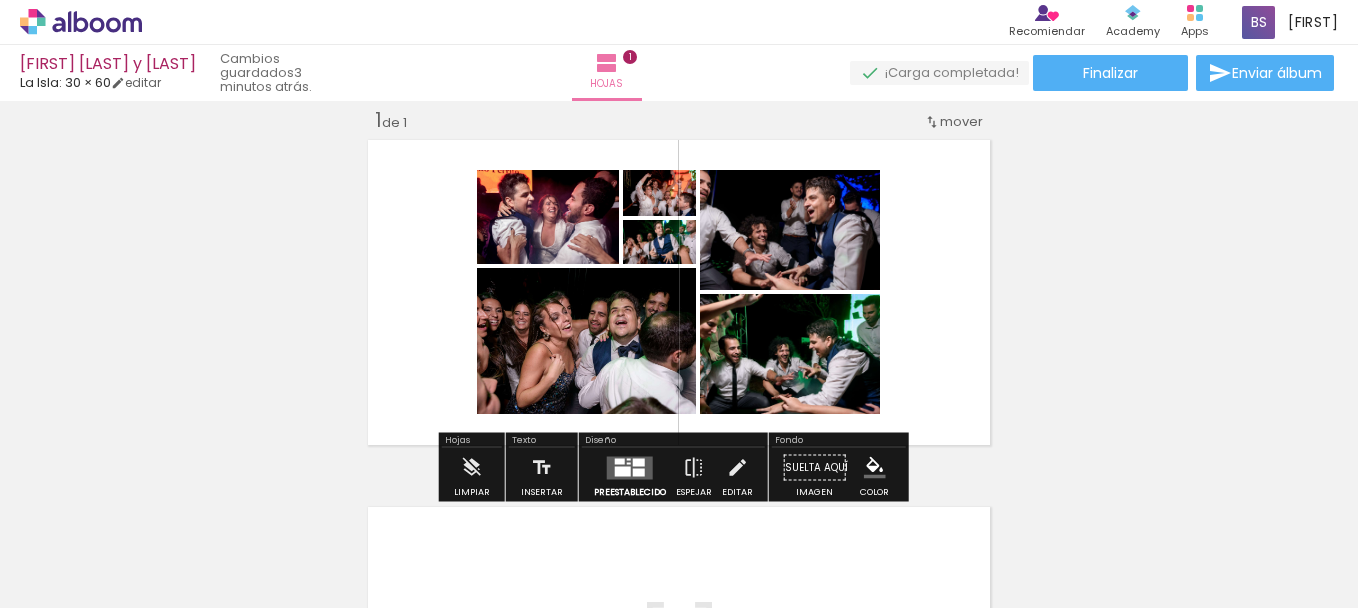 drag, startPoint x: 936, startPoint y: 387, endPoint x: 639, endPoint y: 469, distance: 308.112 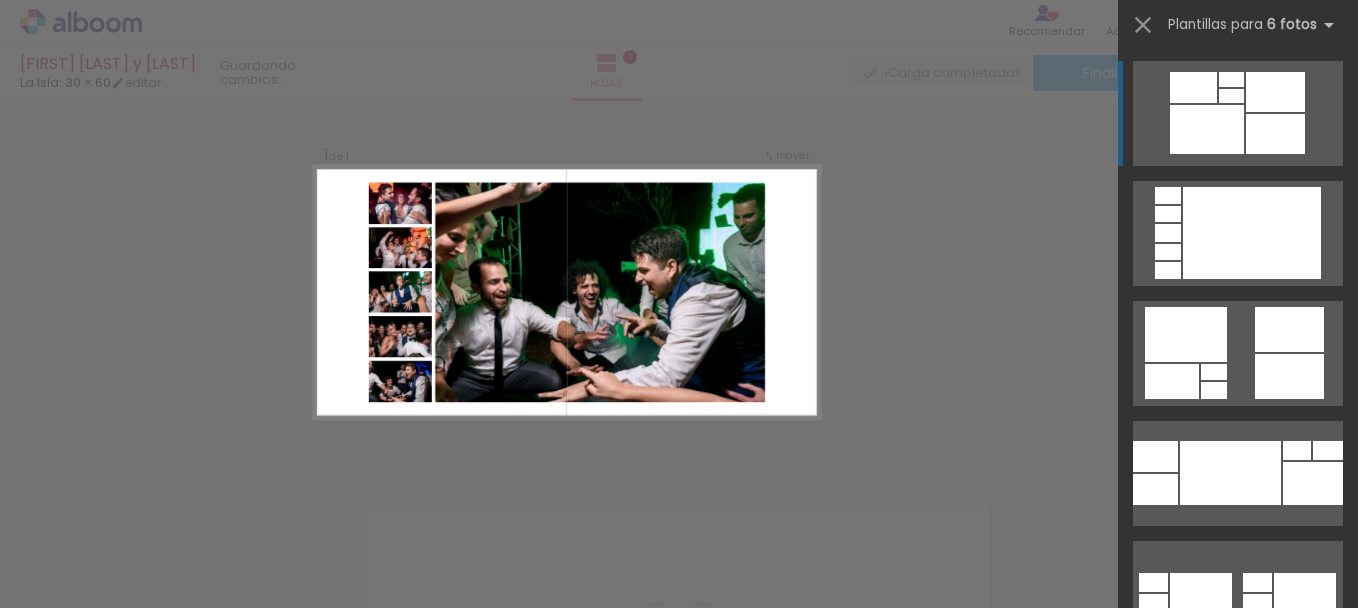 scroll, scrollTop: 26, scrollLeft: 0, axis: vertical 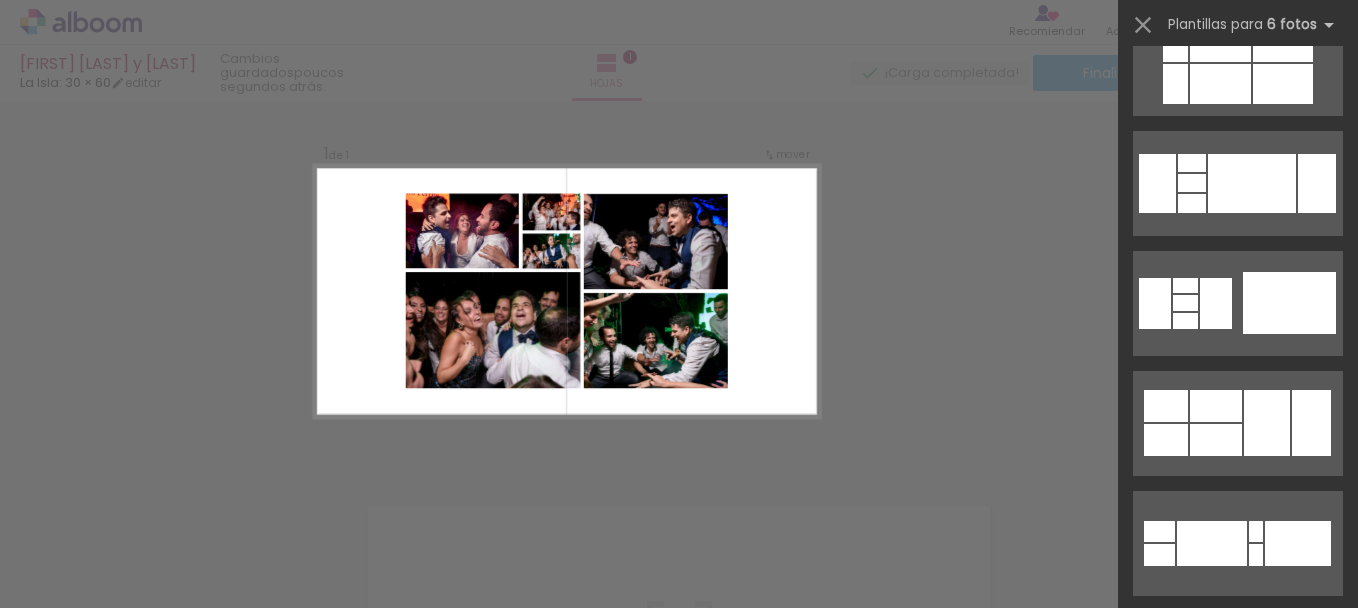 click on "Confirmar Cancelar" at bounding box center [679, 466] 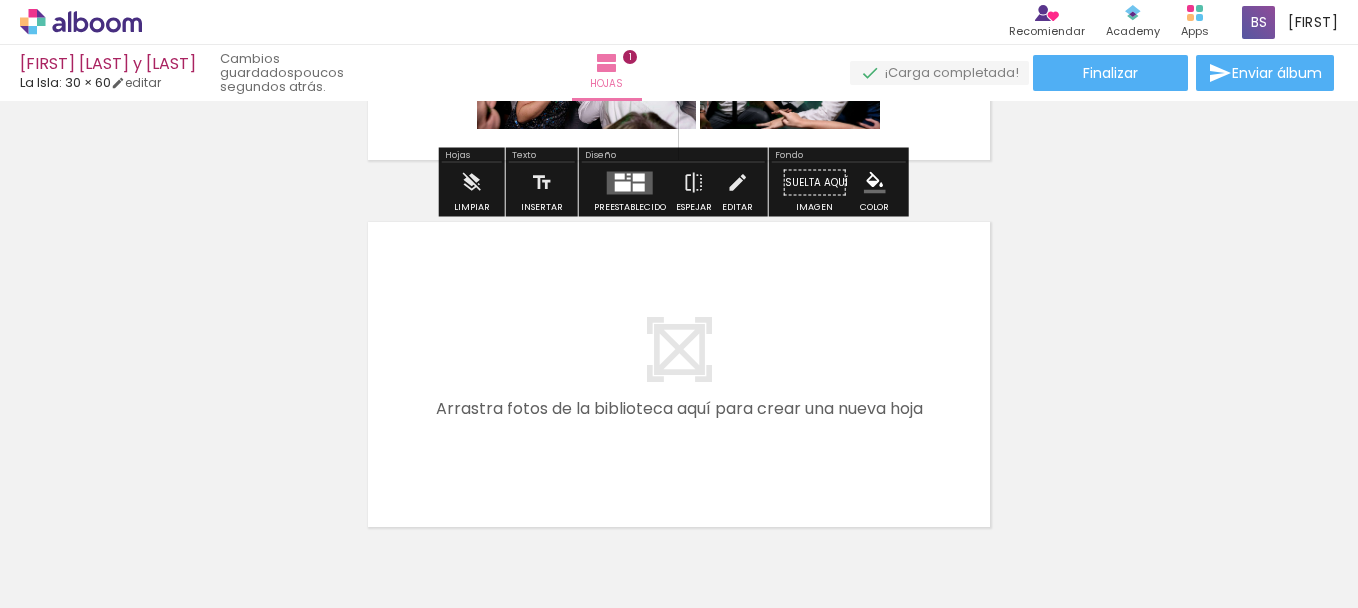 scroll, scrollTop: 306, scrollLeft: 0, axis: vertical 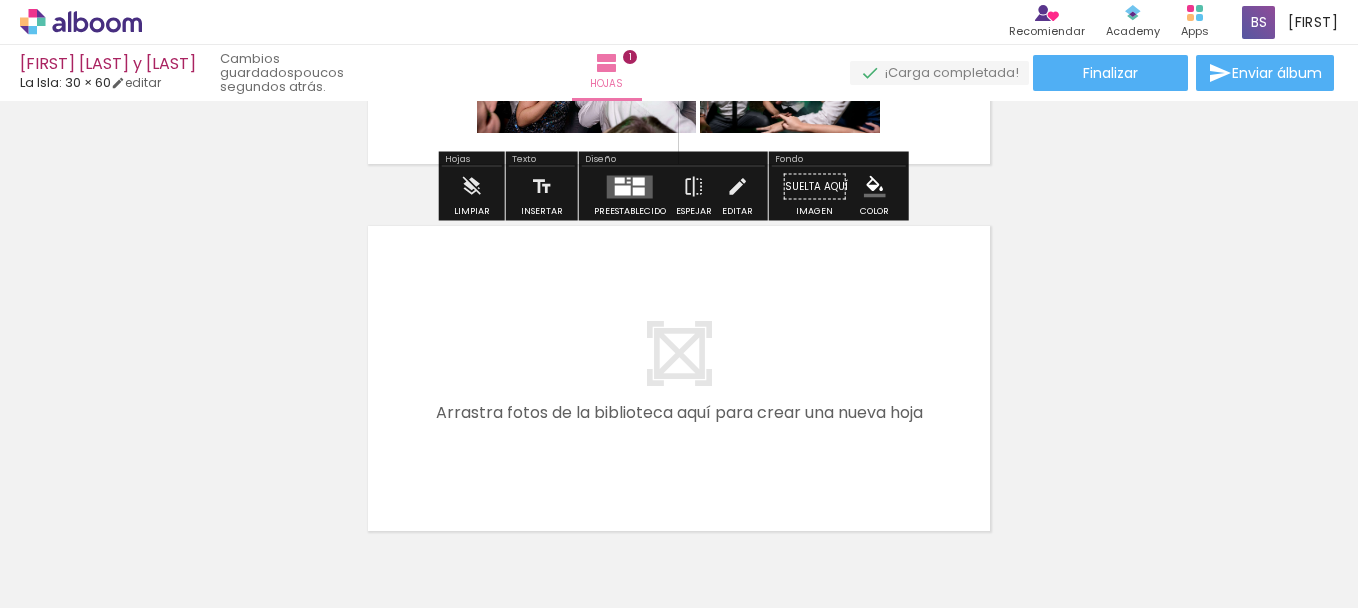 drag, startPoint x: 399, startPoint y: 318, endPoint x: 259, endPoint y: 270, distance: 148 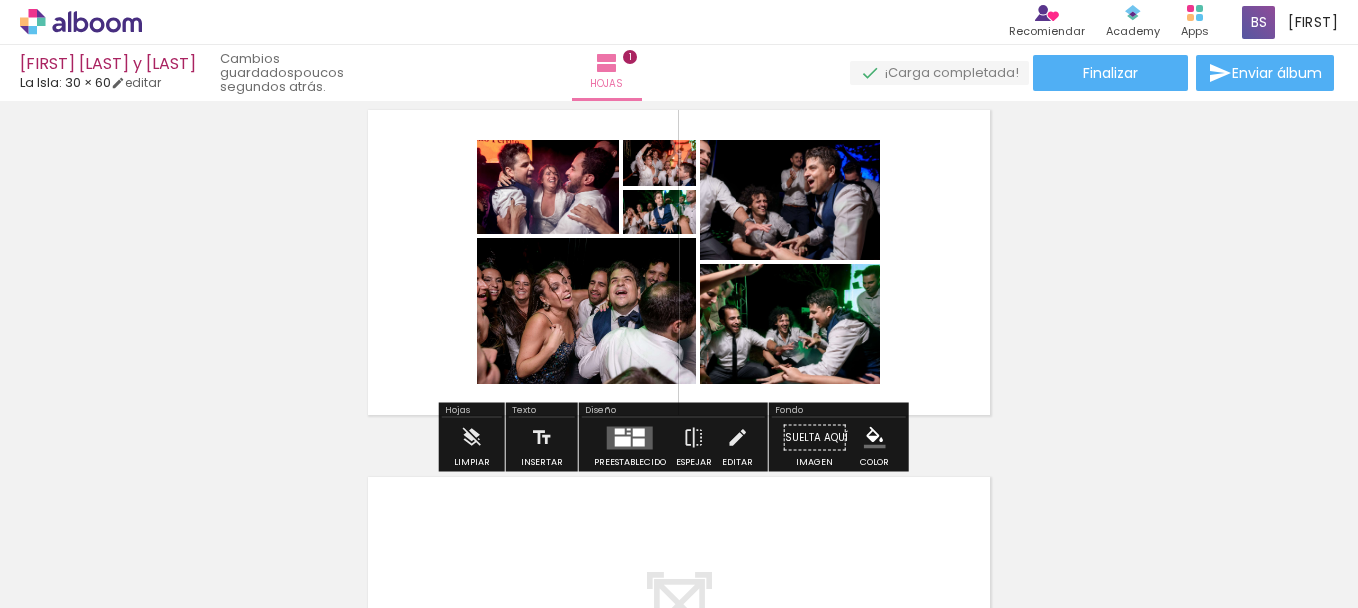 scroll, scrollTop: 0, scrollLeft: 0, axis: both 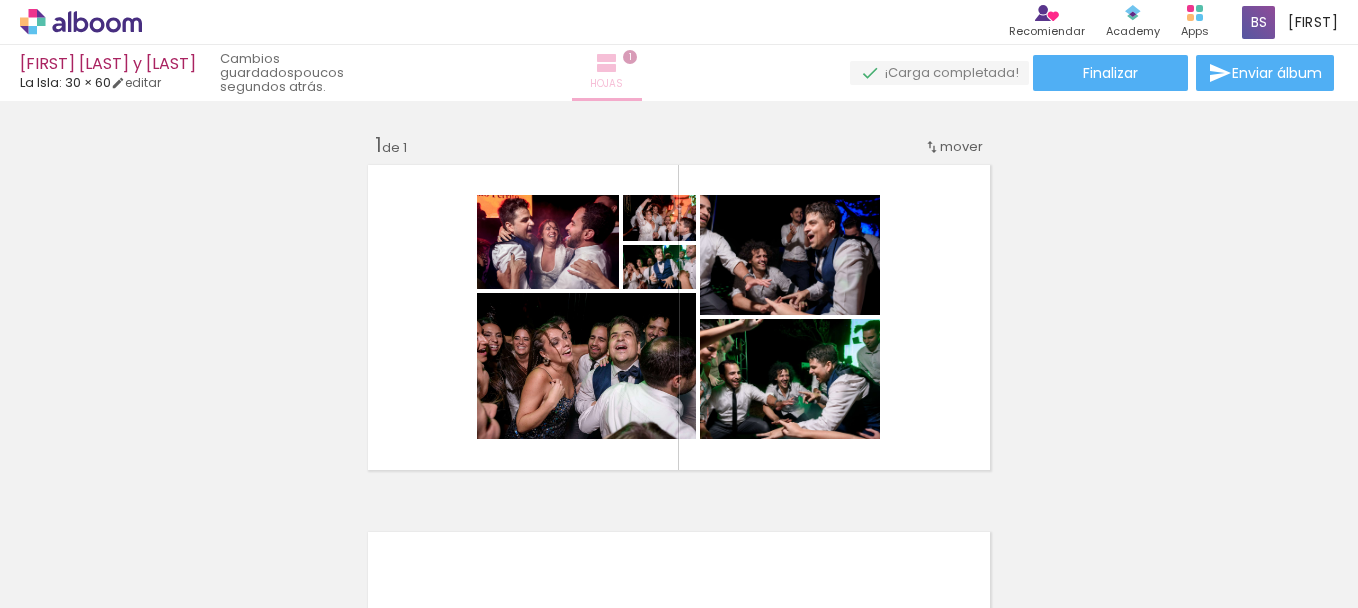 drag, startPoint x: 629, startPoint y: 67, endPoint x: 632, endPoint y: 51, distance: 16.27882 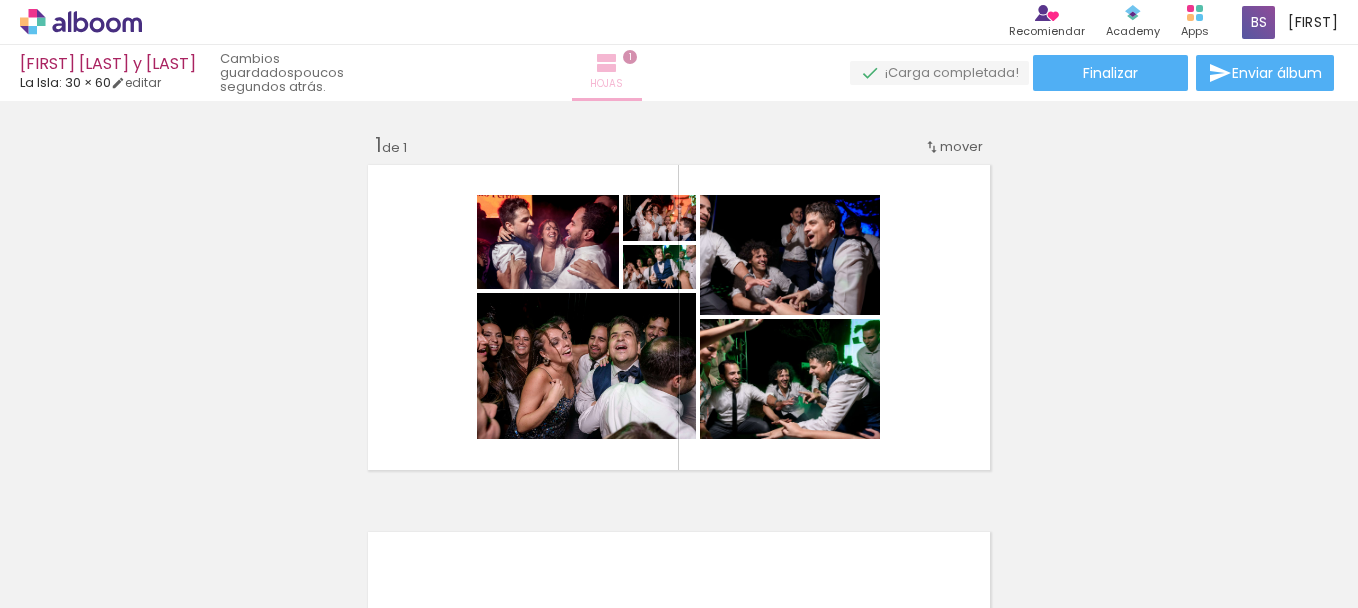 click at bounding box center [607, 63] 